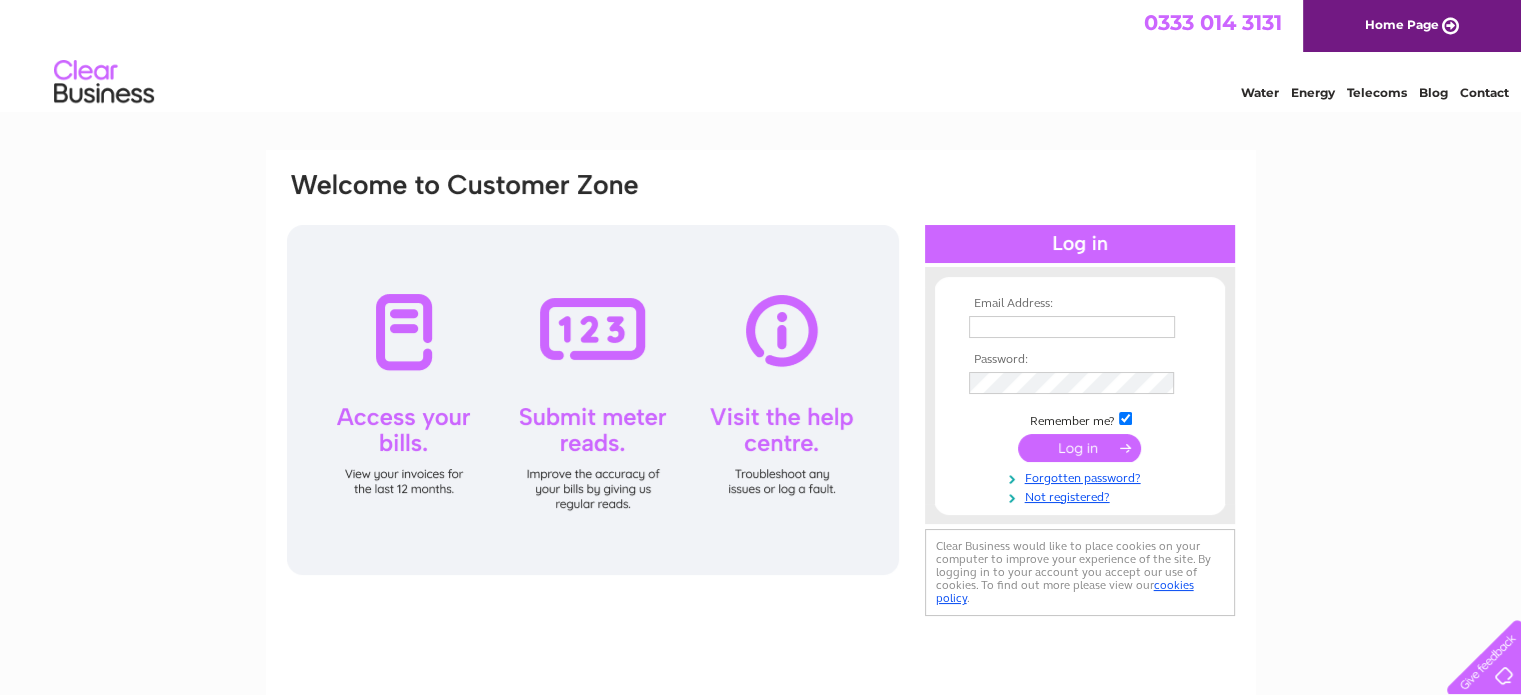 scroll, scrollTop: 0, scrollLeft: 0, axis: both 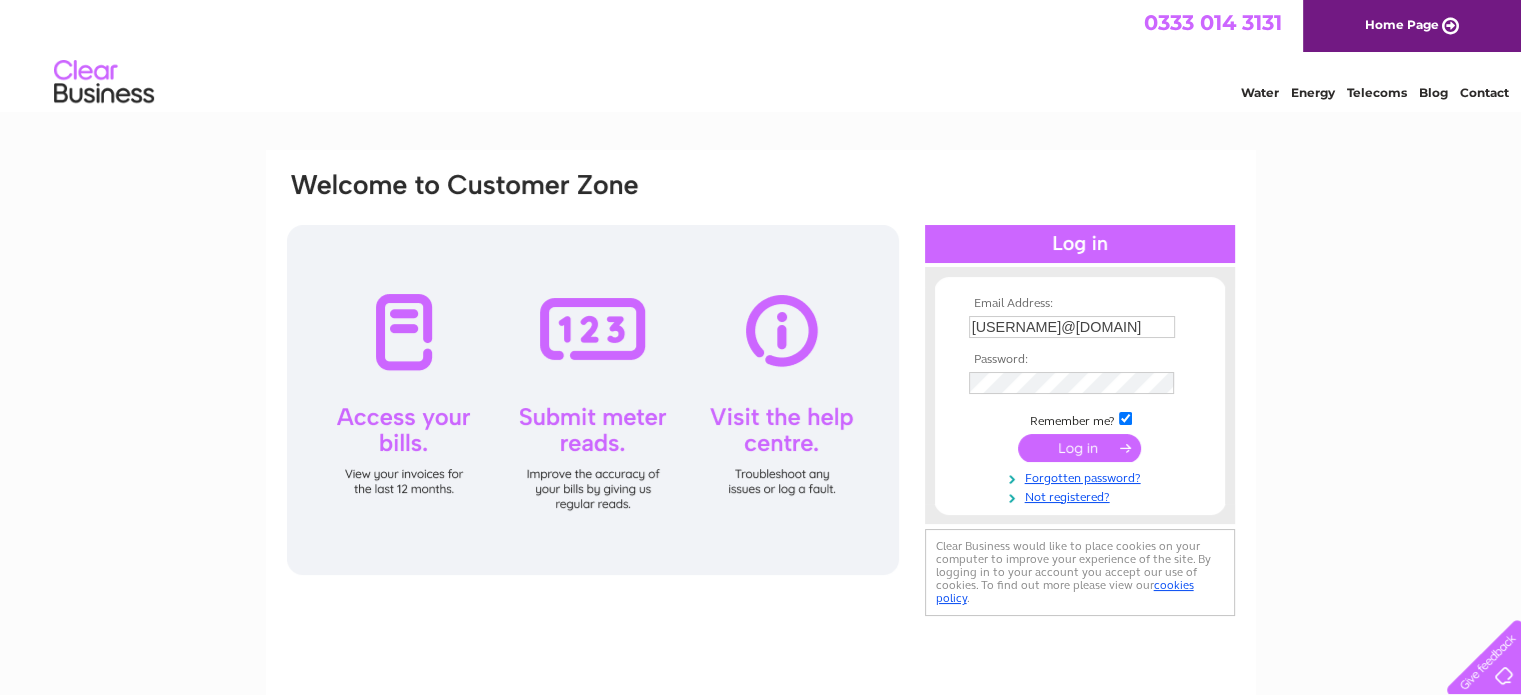 click at bounding box center [1079, 448] 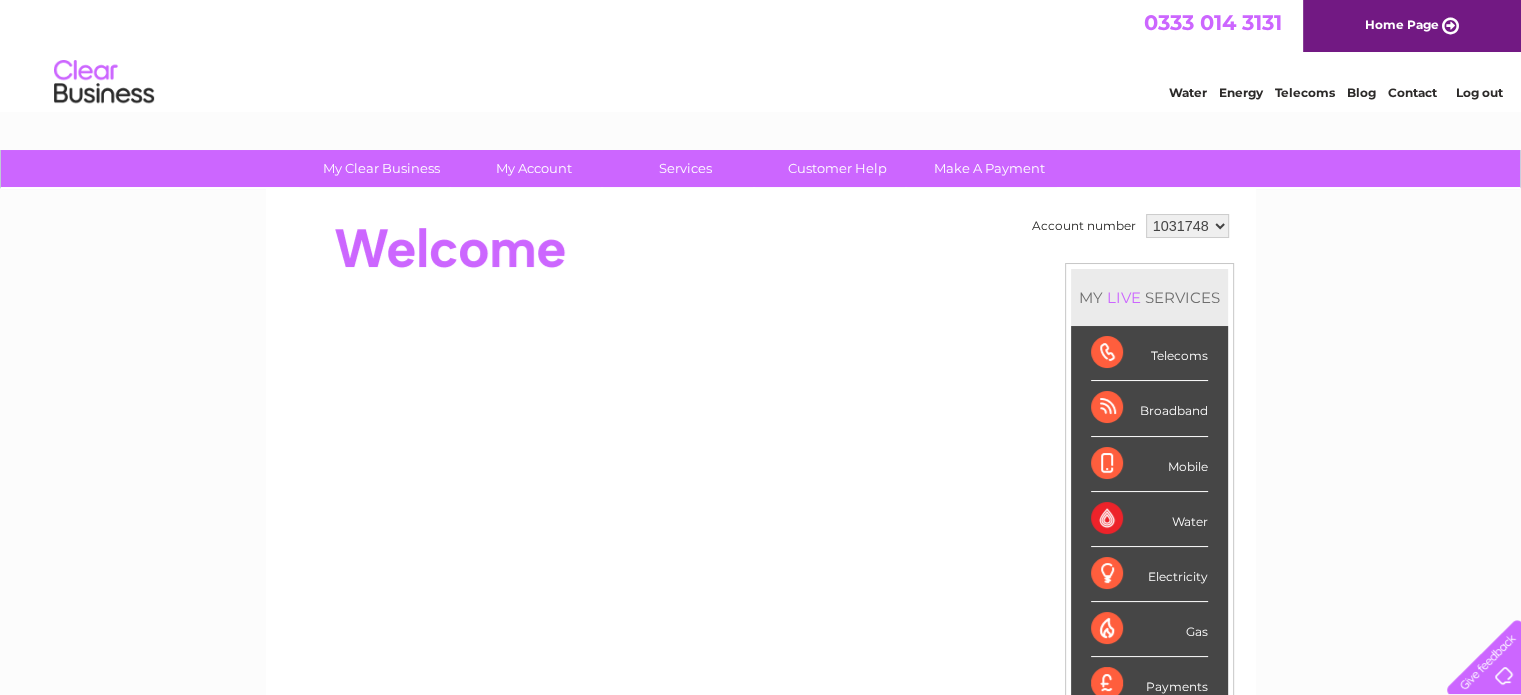 scroll, scrollTop: 0, scrollLeft: 0, axis: both 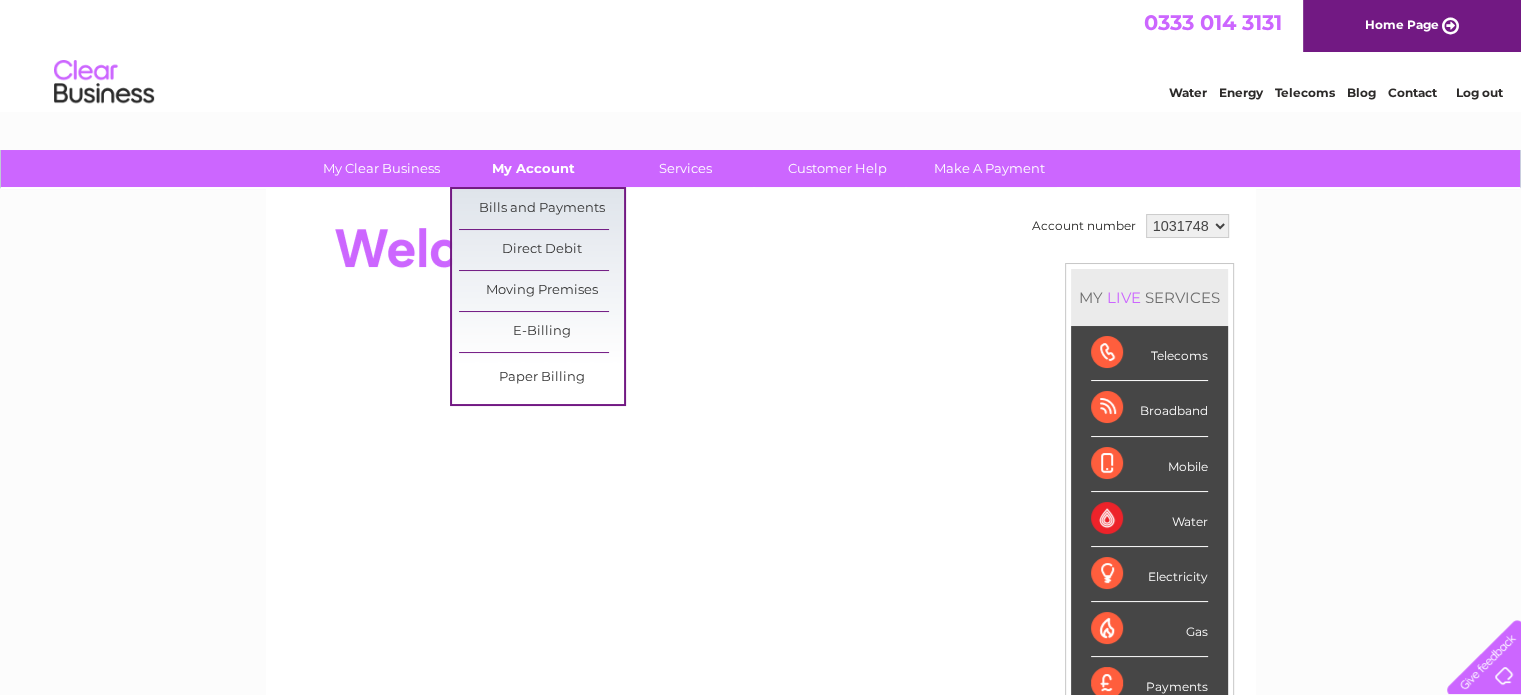 click on "My Account" at bounding box center (533, 168) 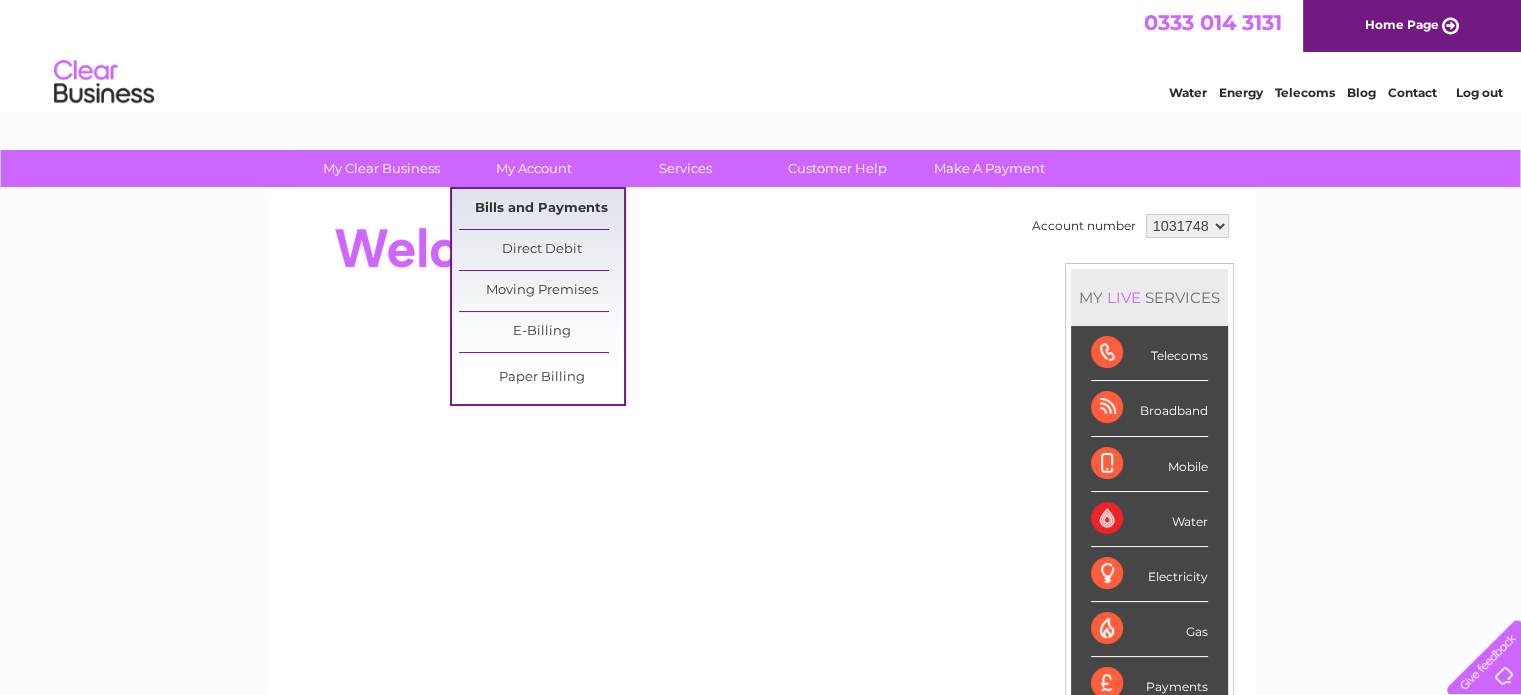 click on "Bills and Payments" at bounding box center [541, 209] 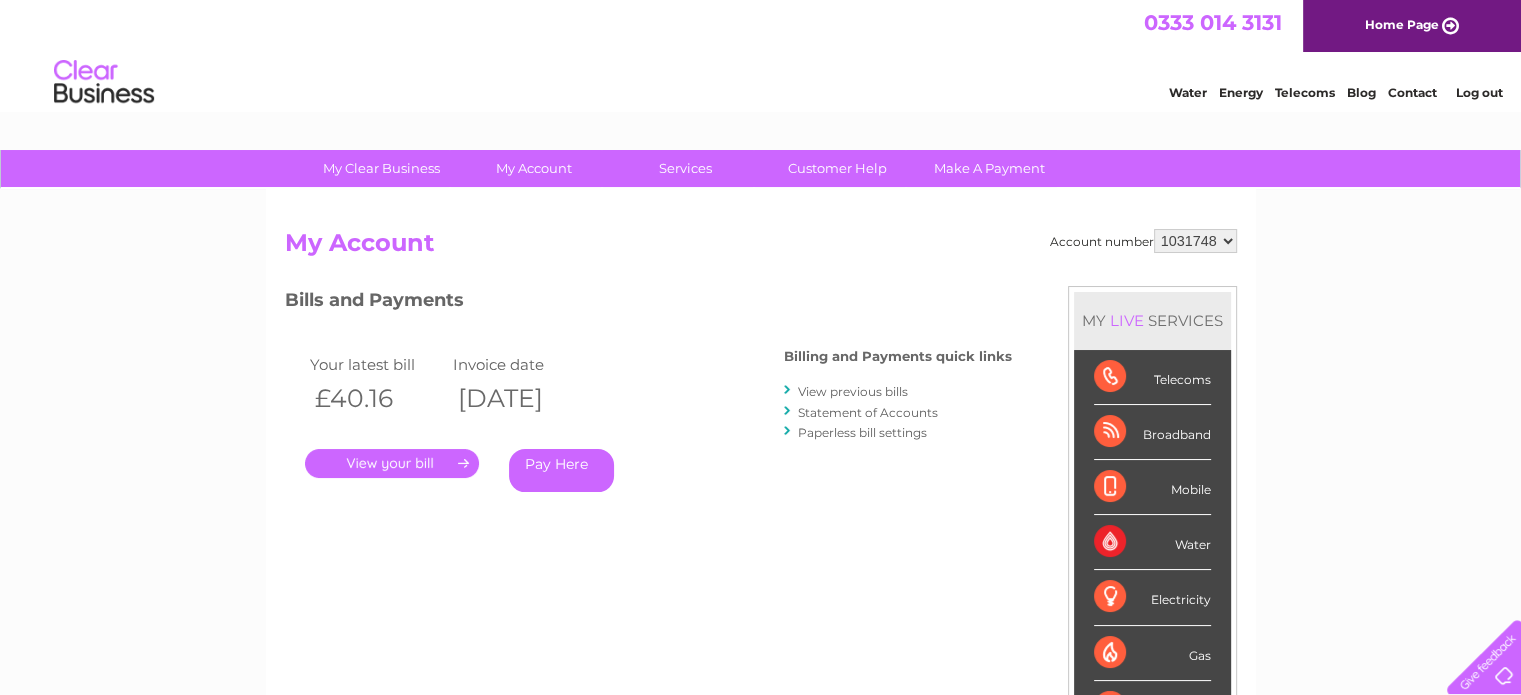 scroll, scrollTop: 0, scrollLeft: 0, axis: both 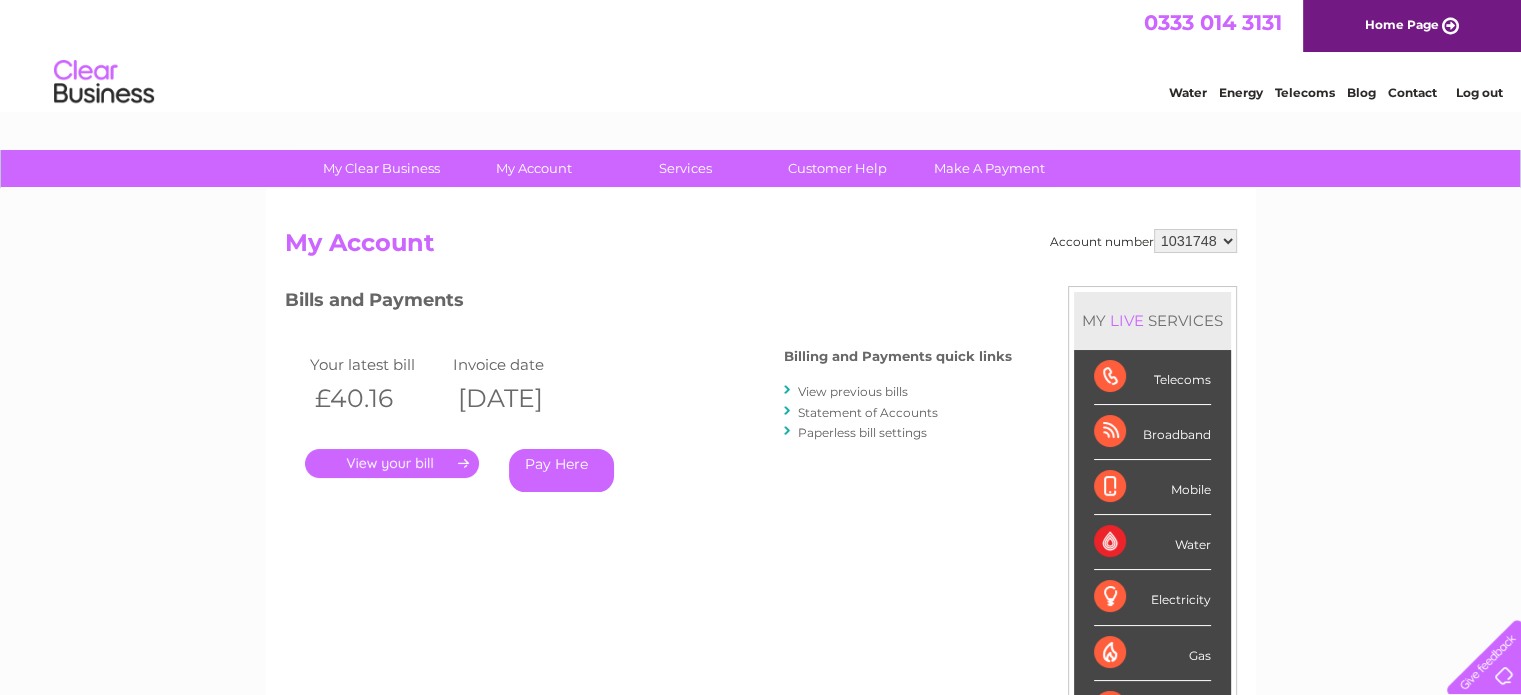 click on "1031748
1154633
1154635" at bounding box center [1195, 241] 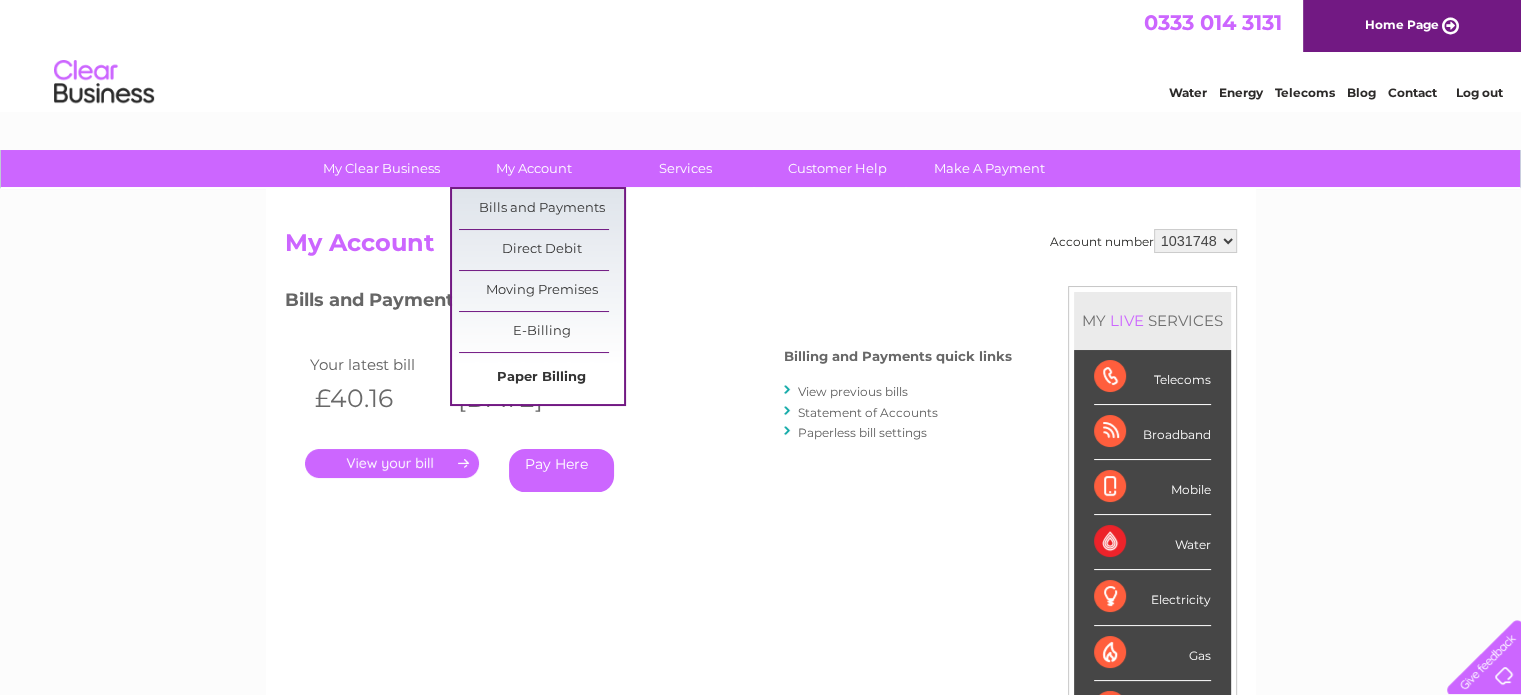 click on "Paper Billing" at bounding box center [541, 378] 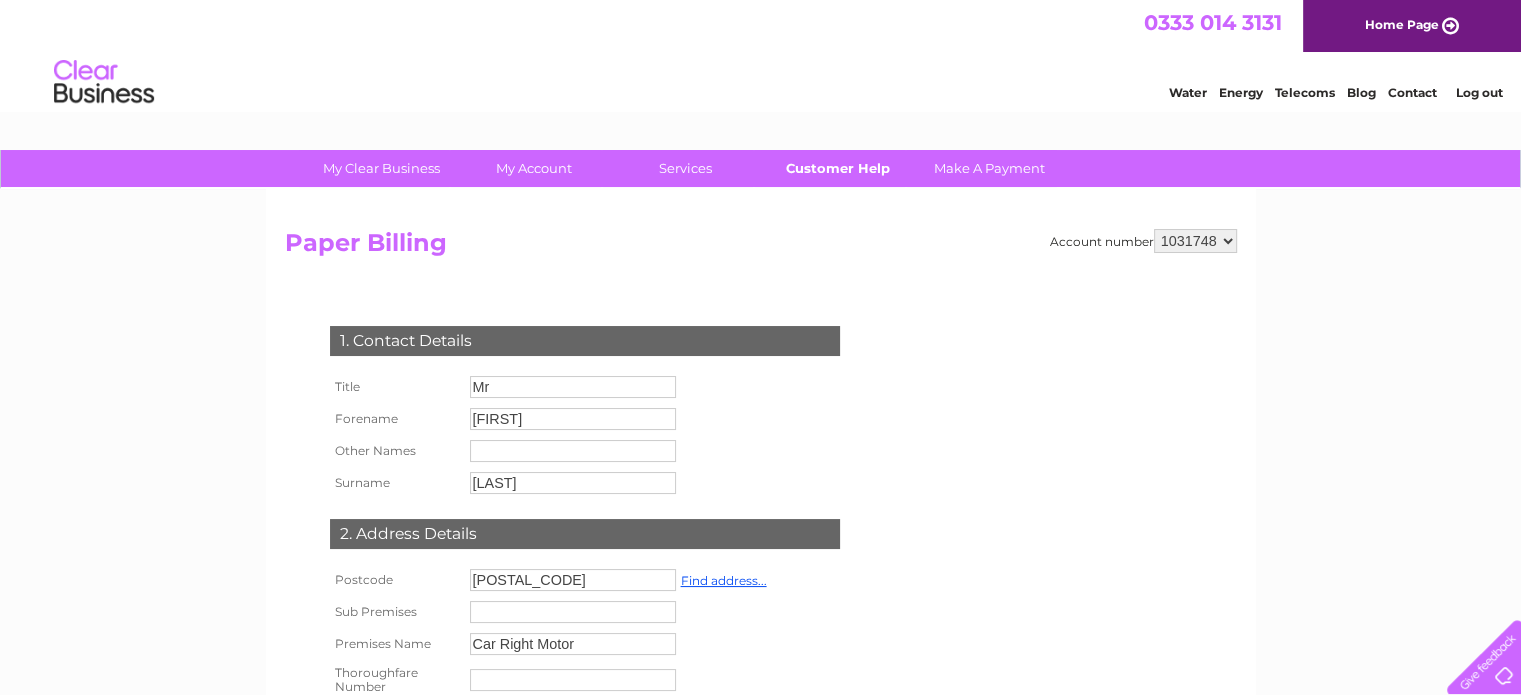 scroll, scrollTop: 0, scrollLeft: 0, axis: both 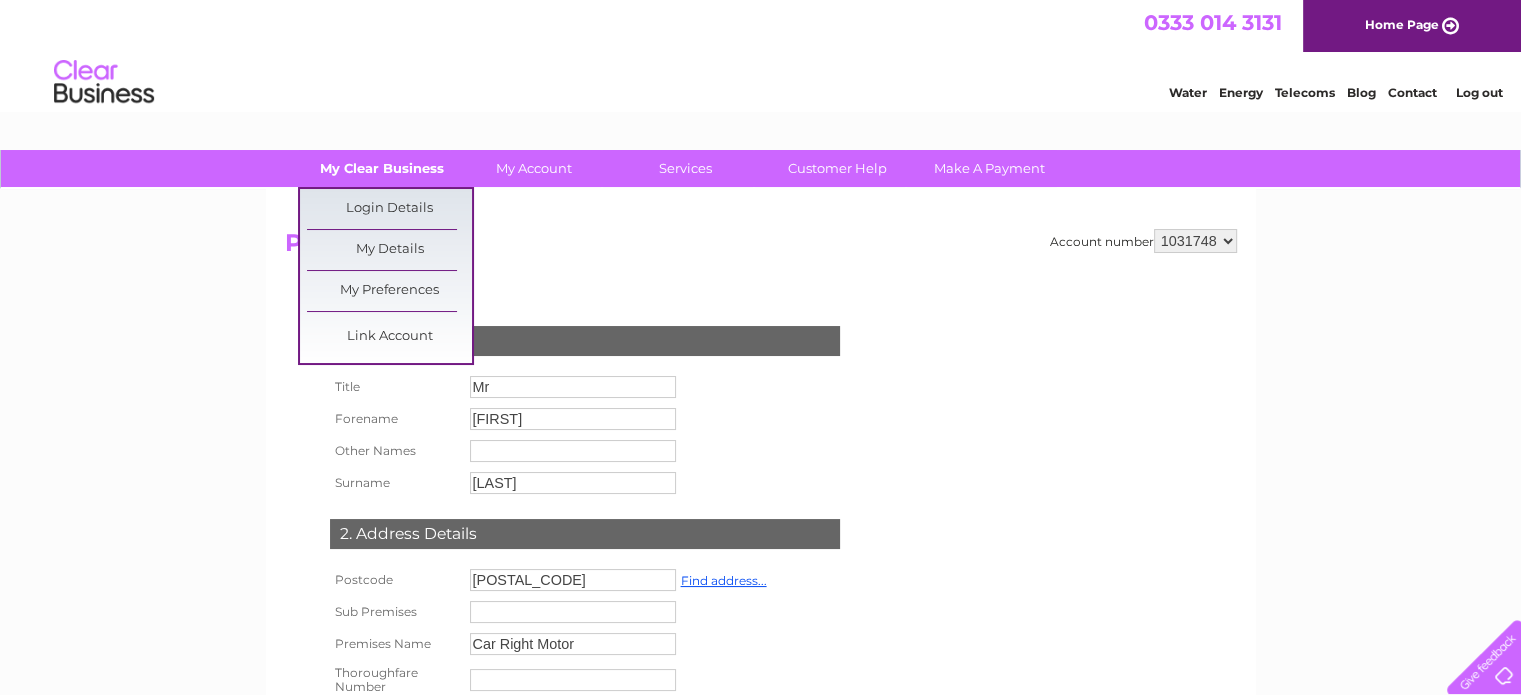 click on "My Clear Business" at bounding box center (381, 168) 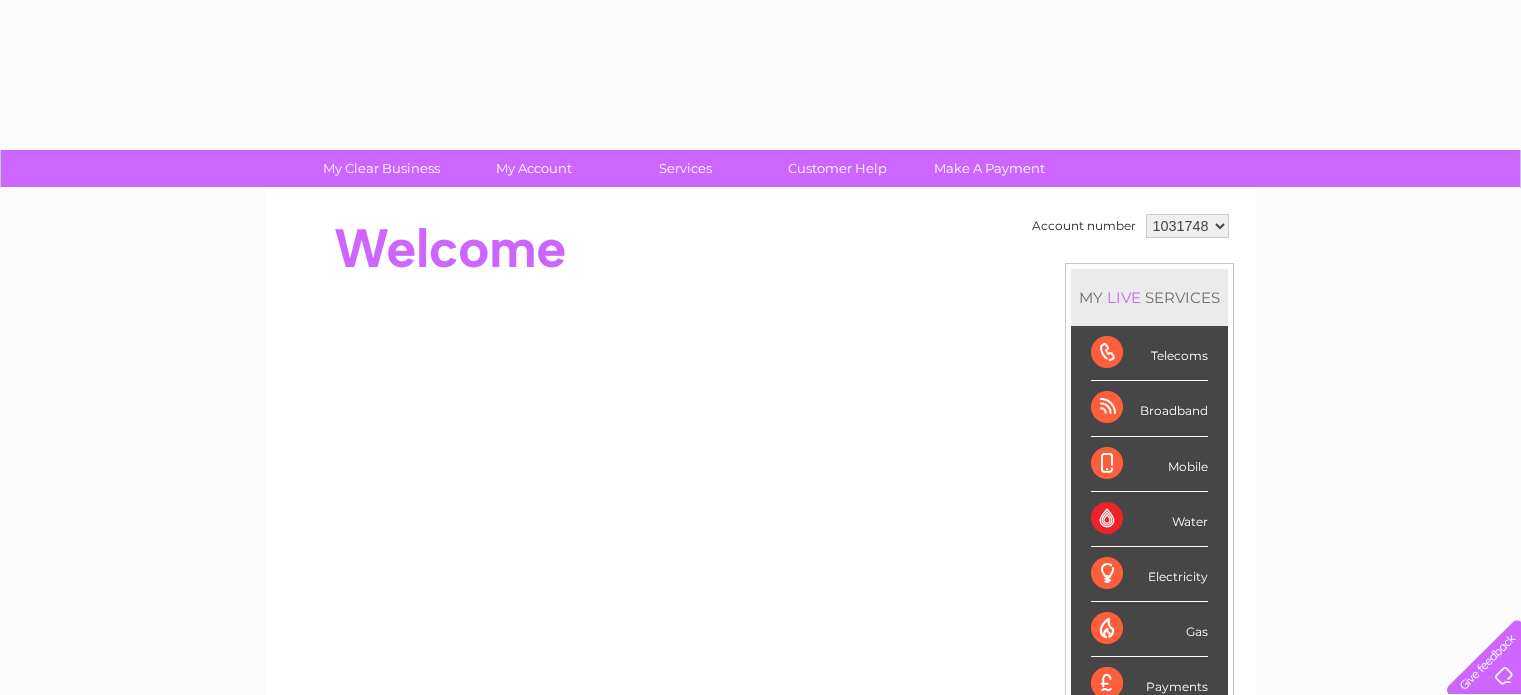scroll, scrollTop: 0, scrollLeft: 0, axis: both 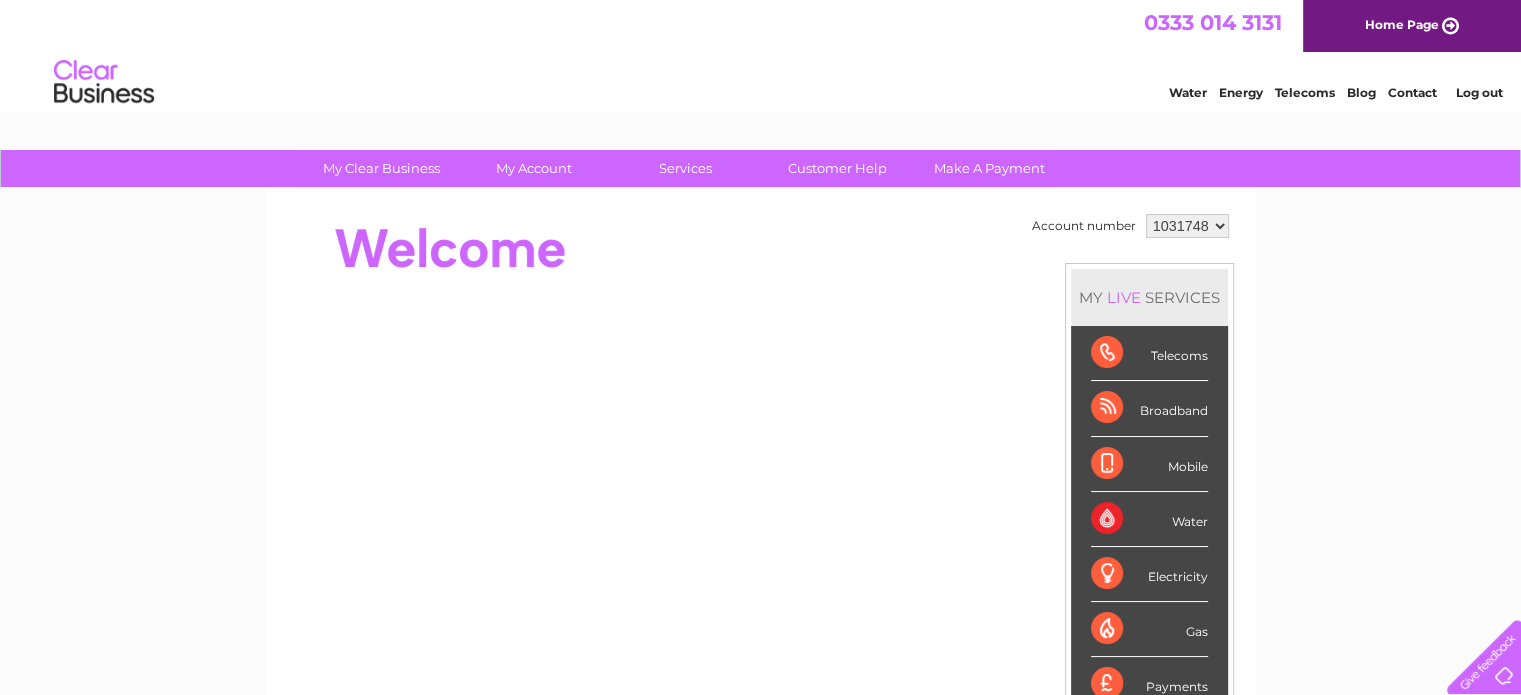 click on "Account number
1031748
1154633
1154635
MY LIVE SERVICES
Telecoms
Broadband
Mobile
Water
Electricity" at bounding box center [761, 560] 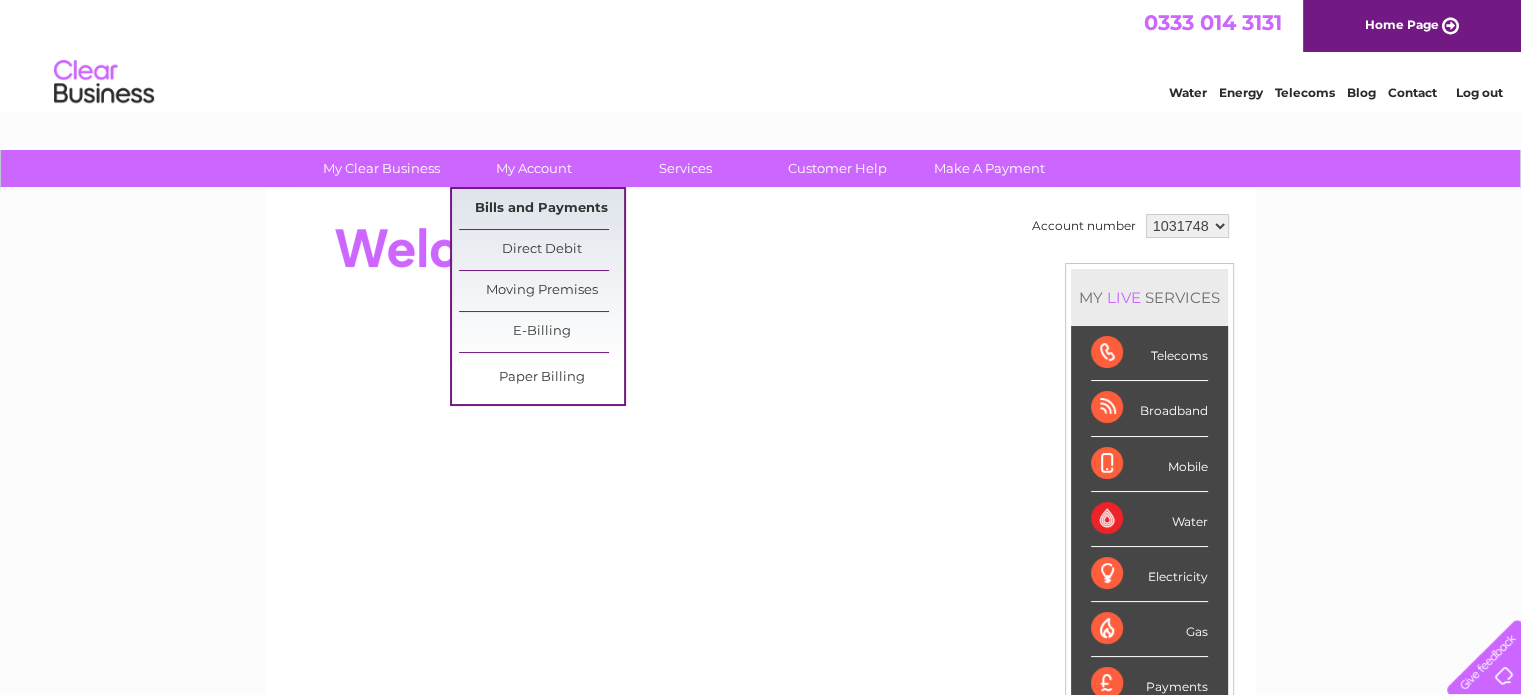 click on "Bills and Payments" at bounding box center (541, 209) 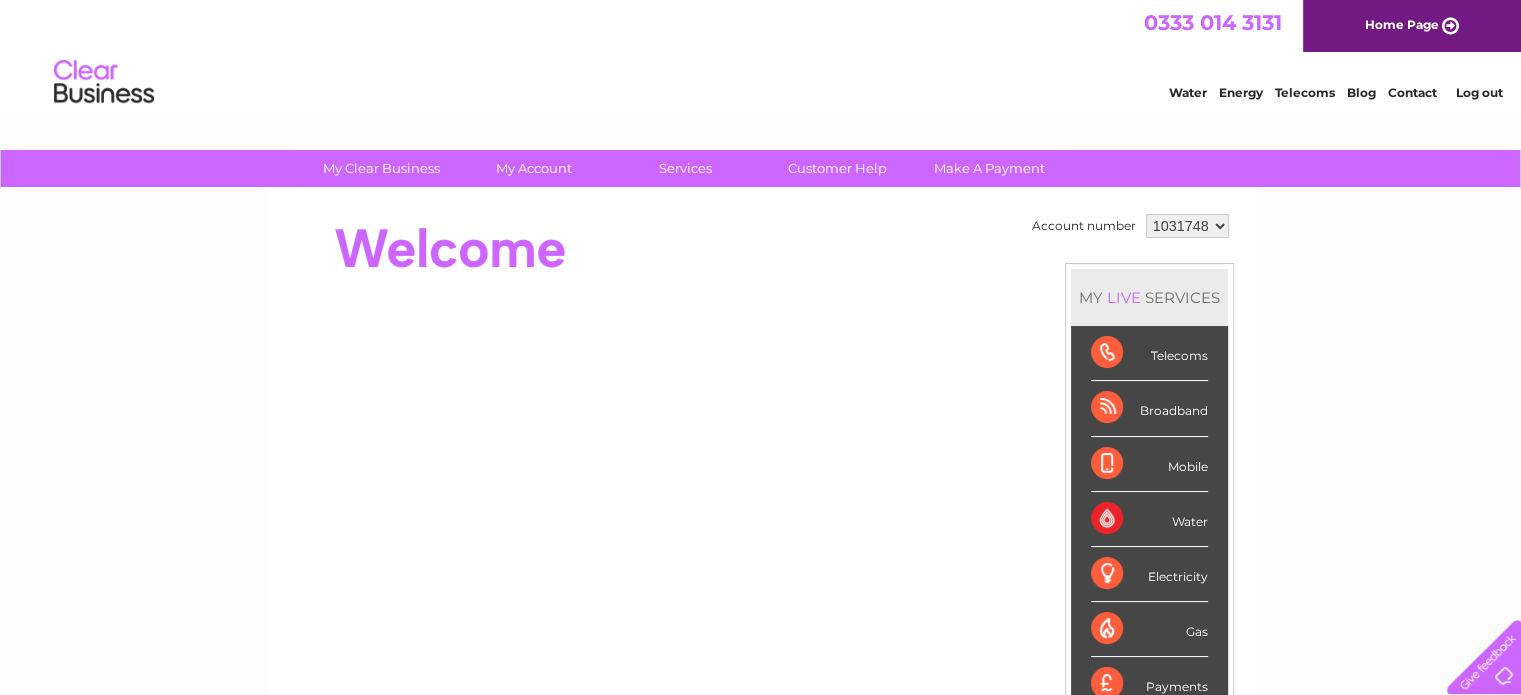 click on "Broadband" at bounding box center (1149, 408) 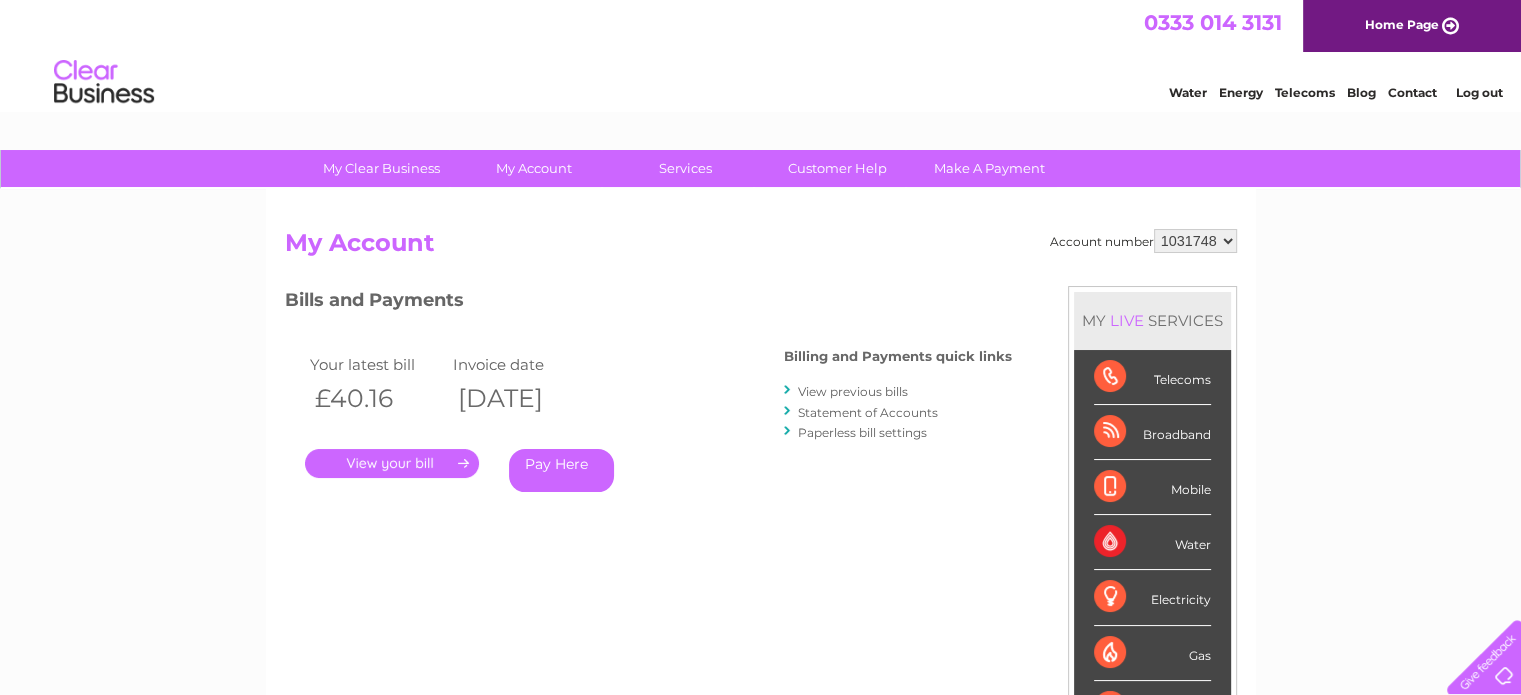 scroll, scrollTop: 0, scrollLeft: 0, axis: both 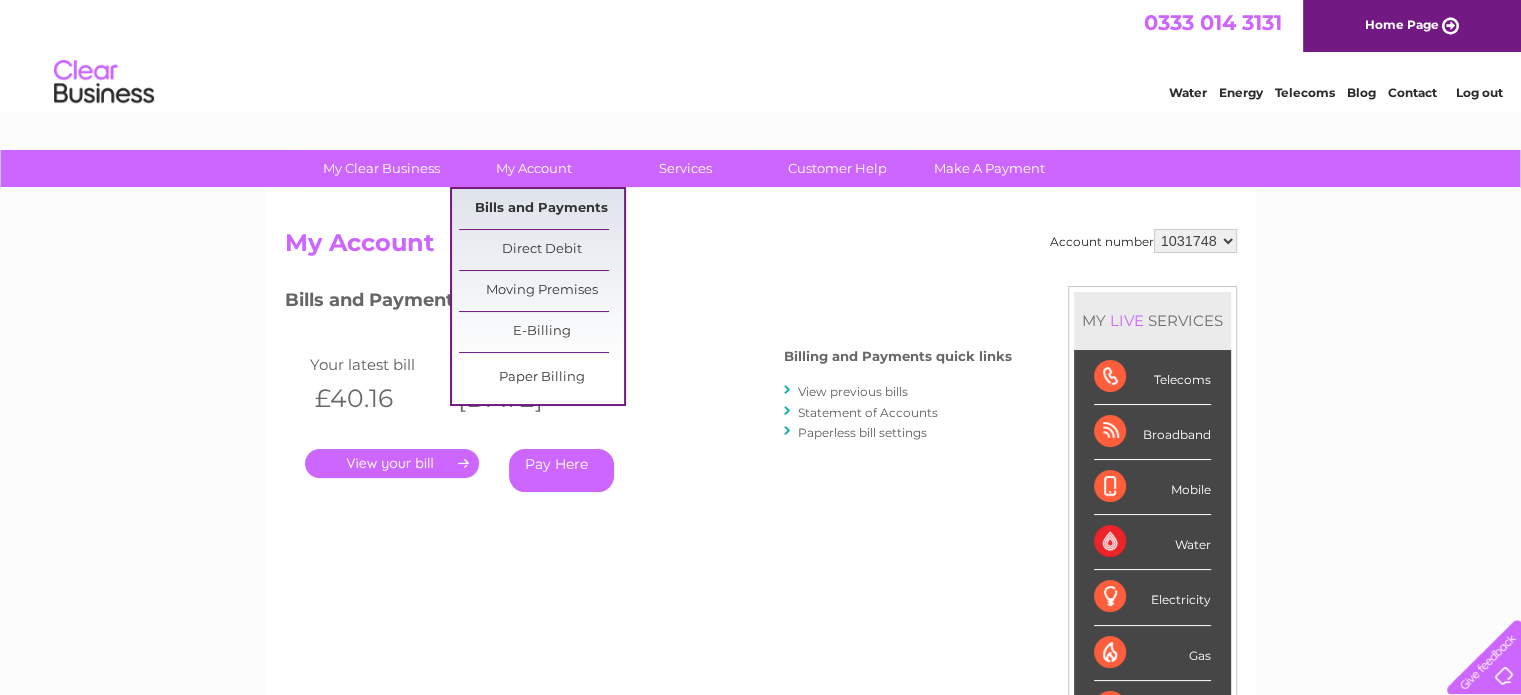 click on "Bills and Payments" at bounding box center (541, 209) 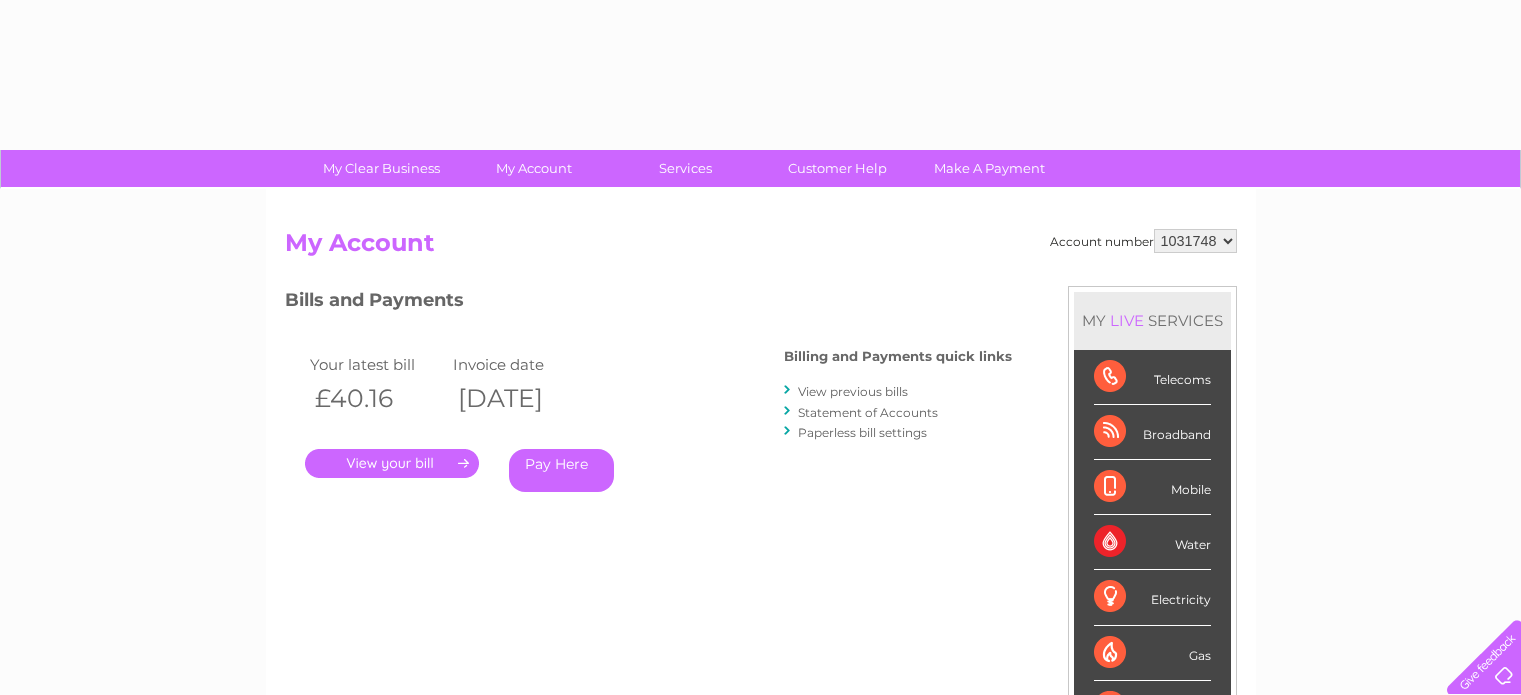 scroll, scrollTop: 0, scrollLeft: 0, axis: both 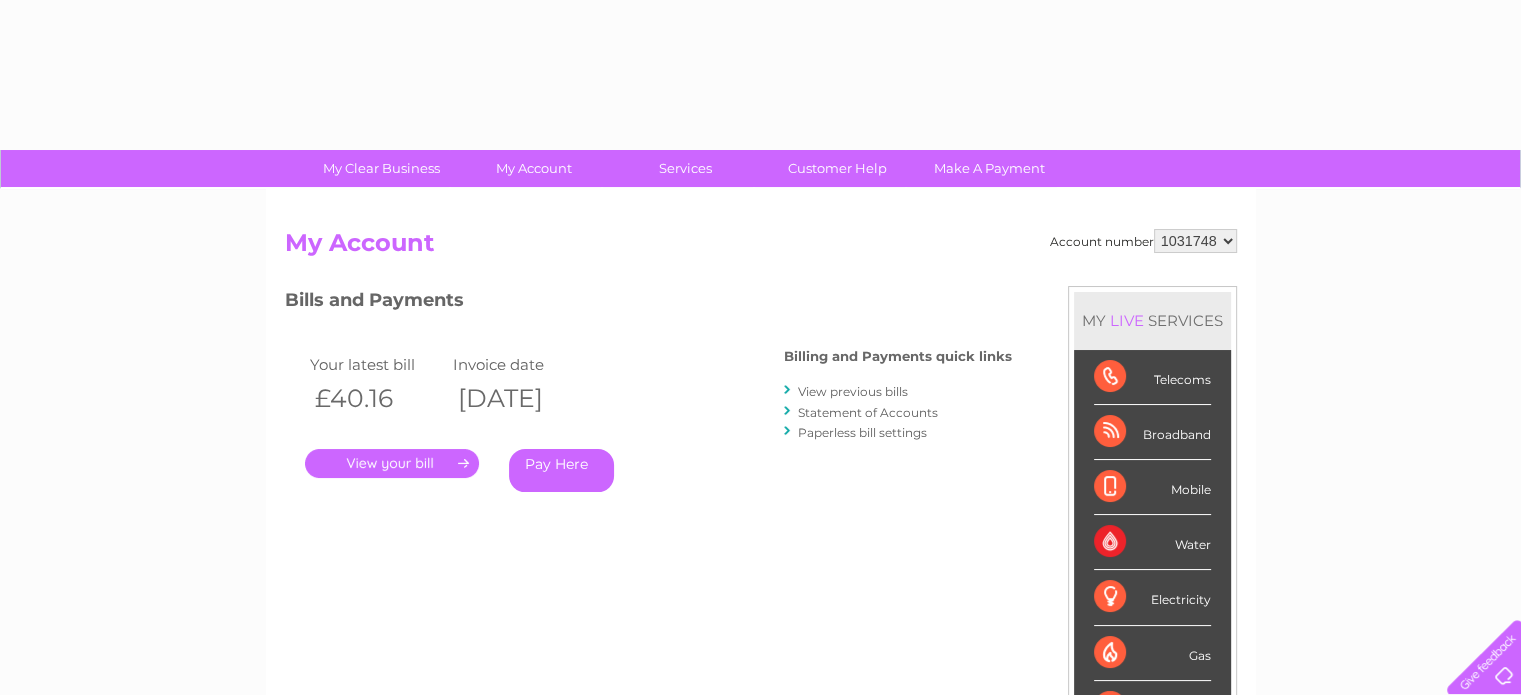 click on "." at bounding box center [392, 463] 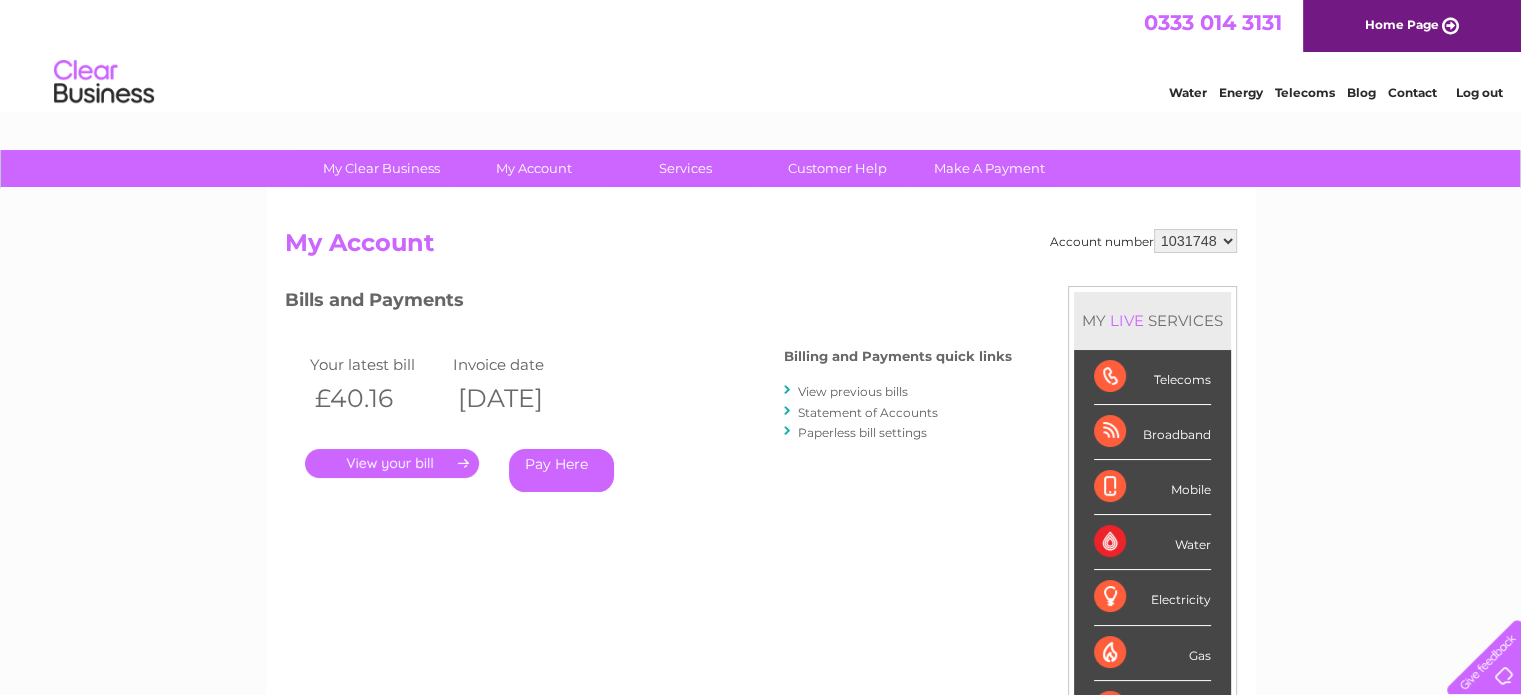 scroll, scrollTop: 0, scrollLeft: 0, axis: both 